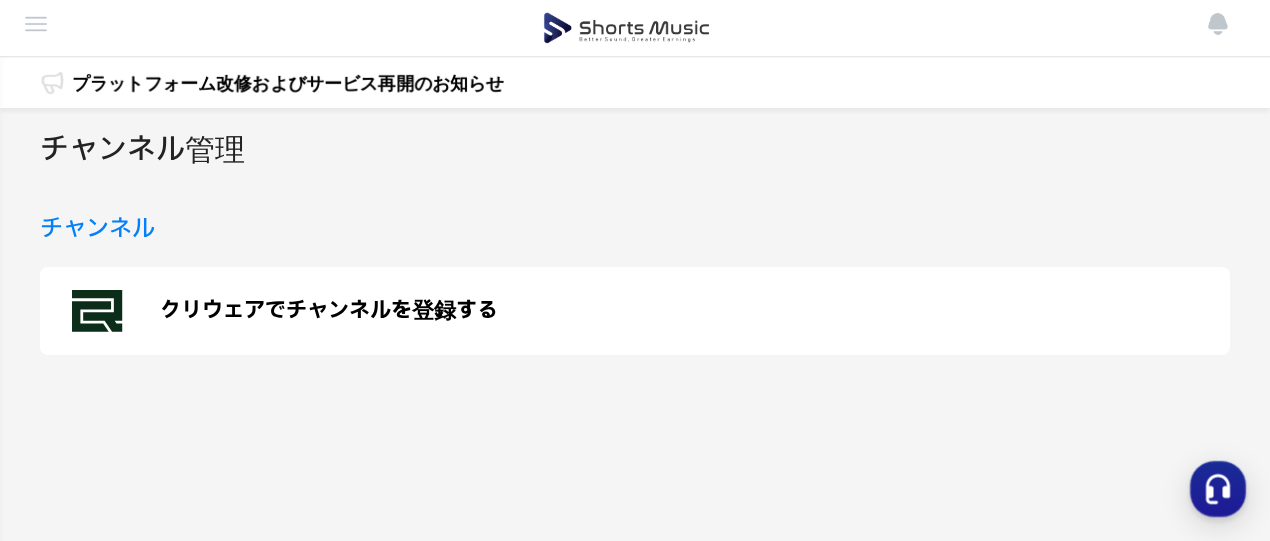 scroll, scrollTop: 0, scrollLeft: 0, axis: both 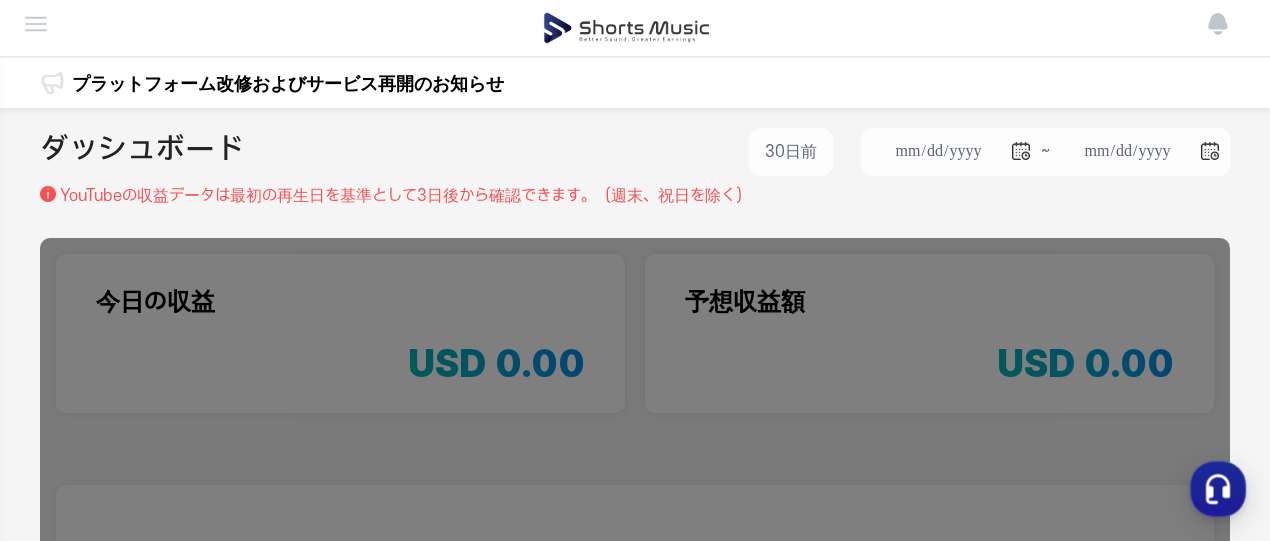 click at bounding box center [0, 0] 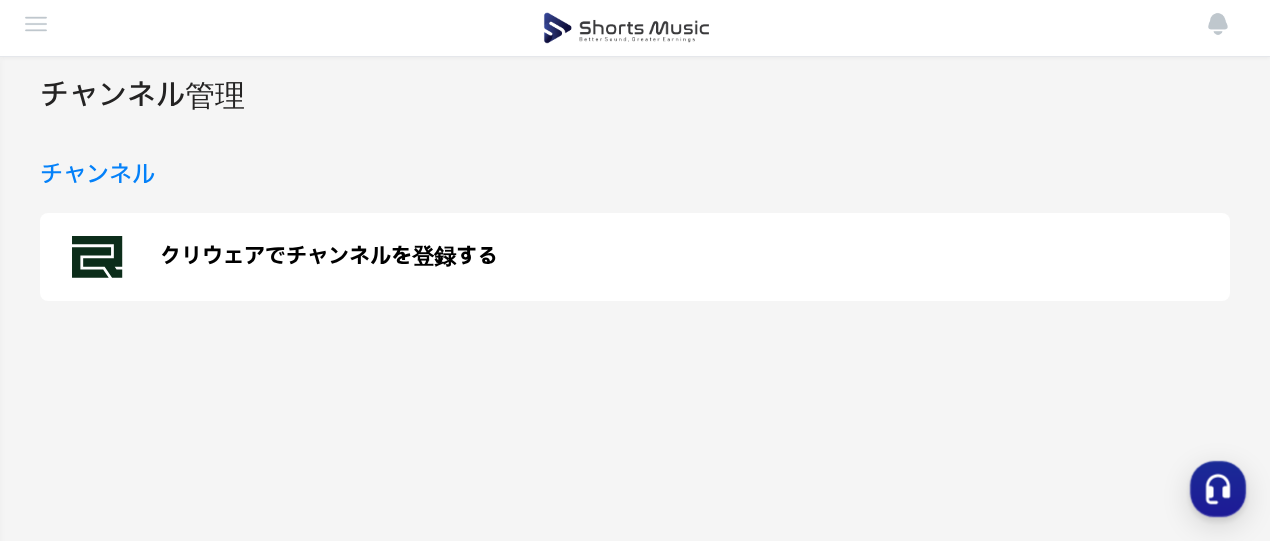scroll, scrollTop: 0, scrollLeft: 0, axis: both 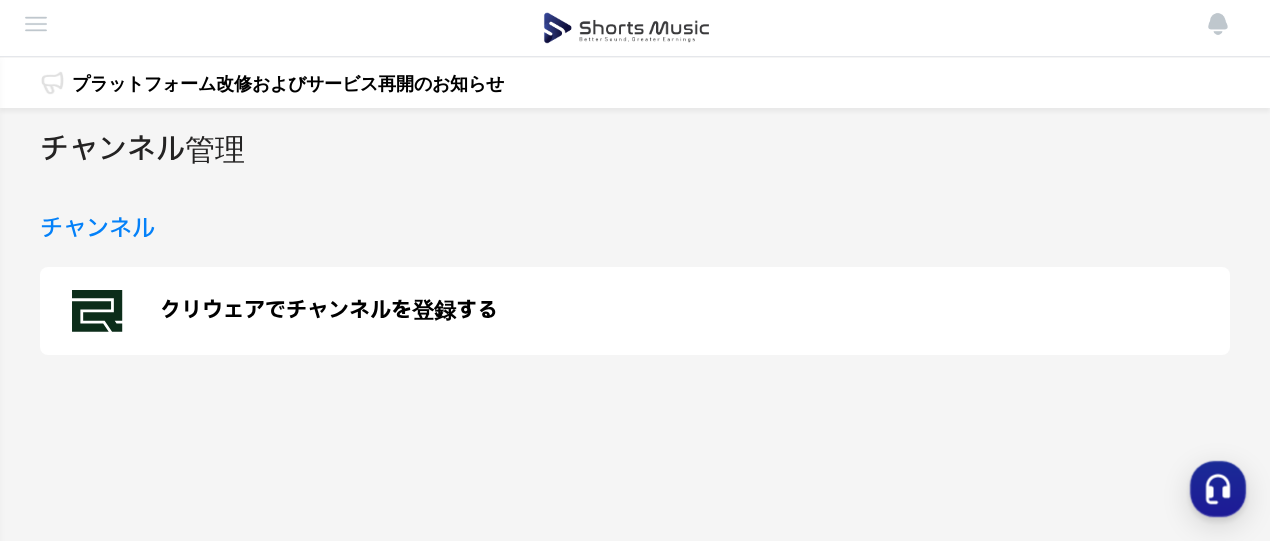 click on "実績管理" at bounding box center [0, 0] 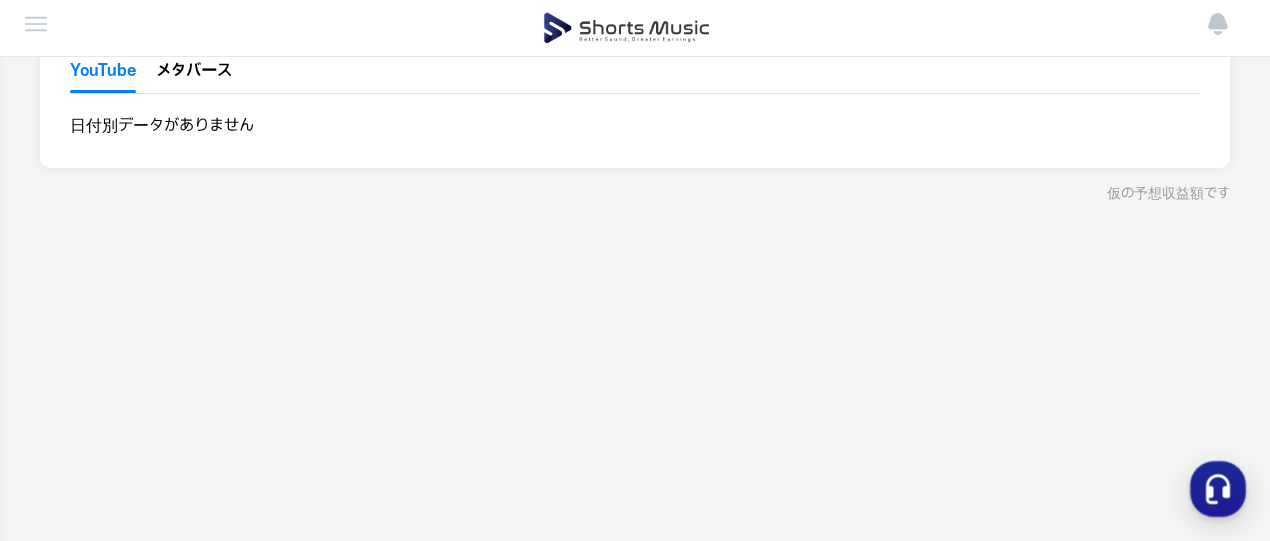 scroll, scrollTop: 0, scrollLeft: 0, axis: both 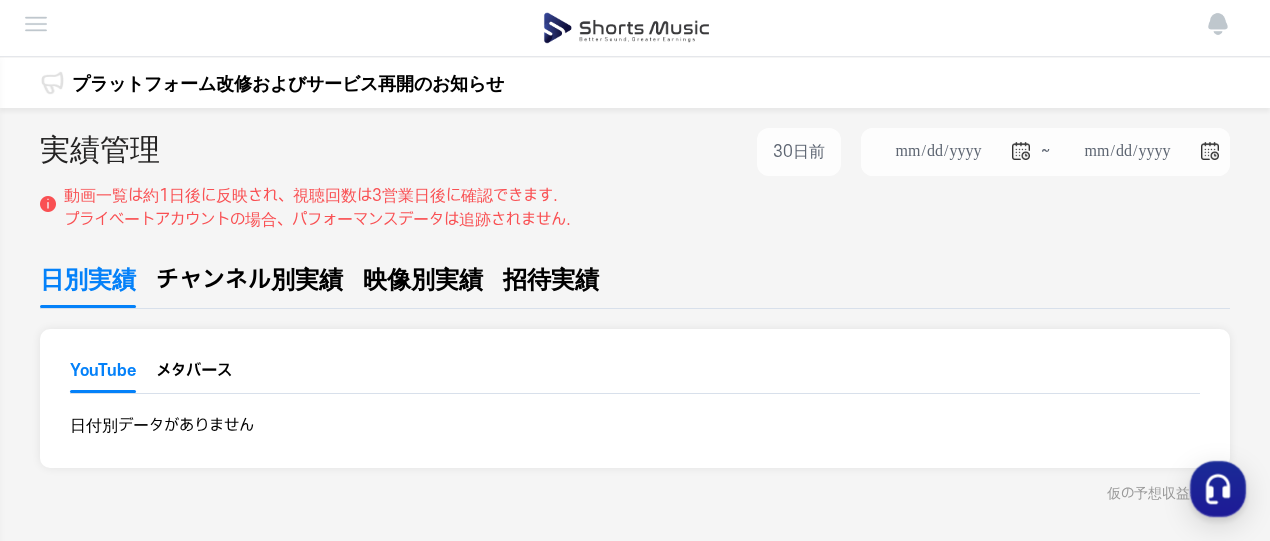click on "チャンネル管理" at bounding box center [0, 0] 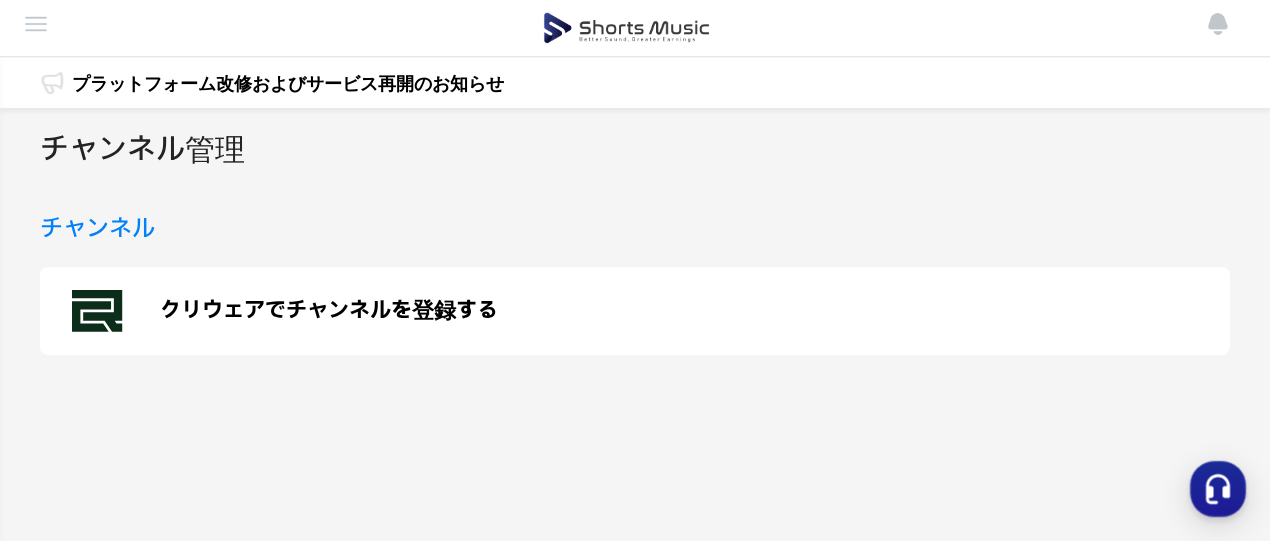 scroll, scrollTop: 0, scrollLeft: 0, axis: both 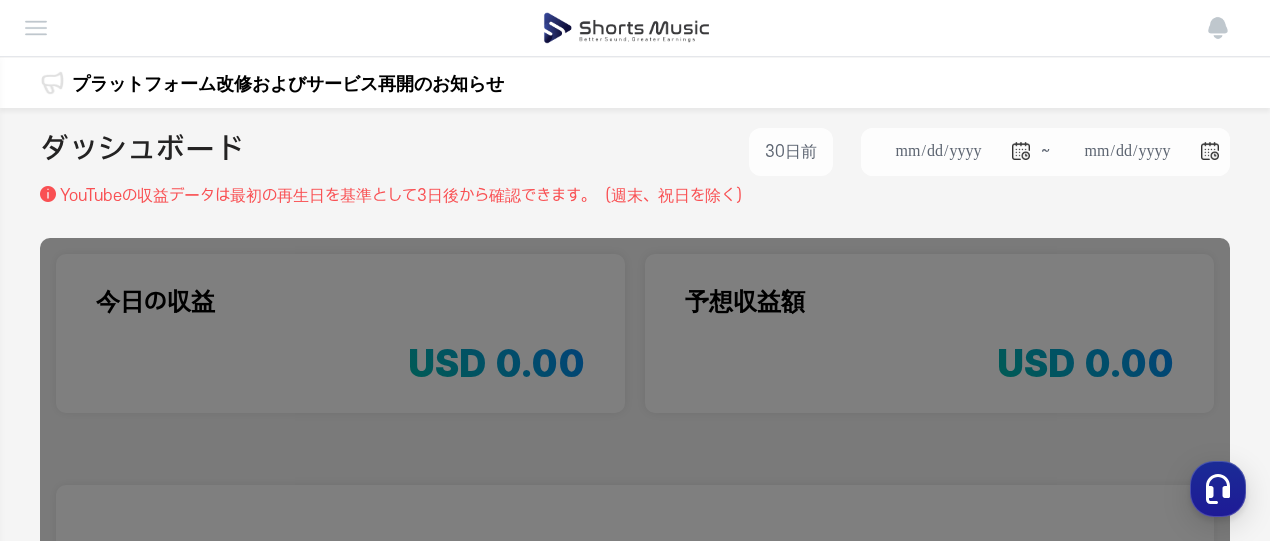 click on "チャンネル管理" at bounding box center (0, 0) 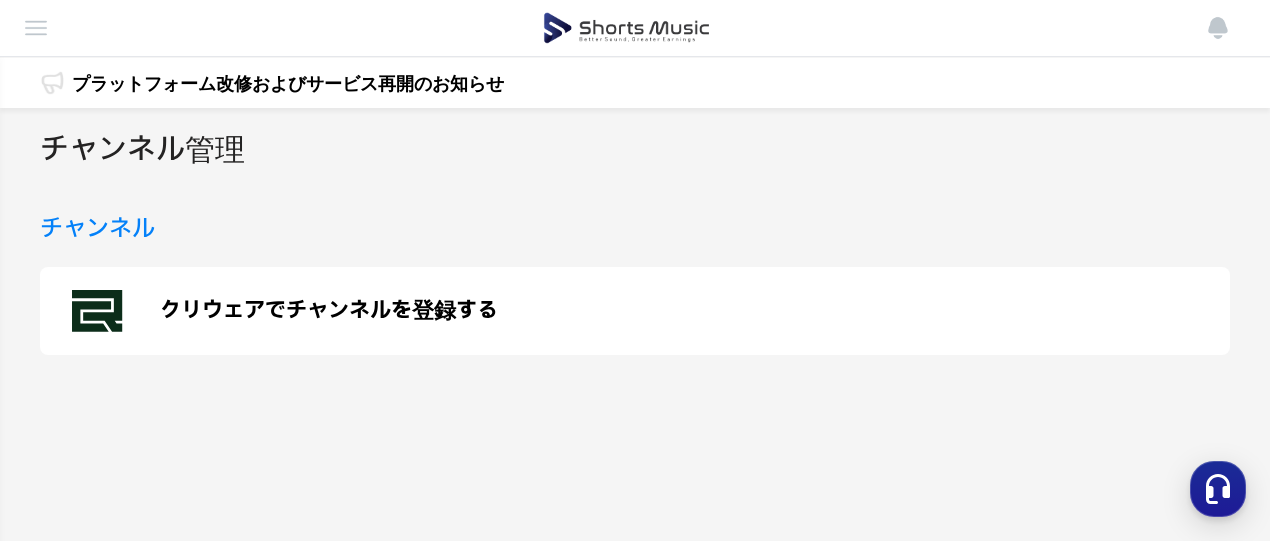 scroll, scrollTop: 0, scrollLeft: 0, axis: both 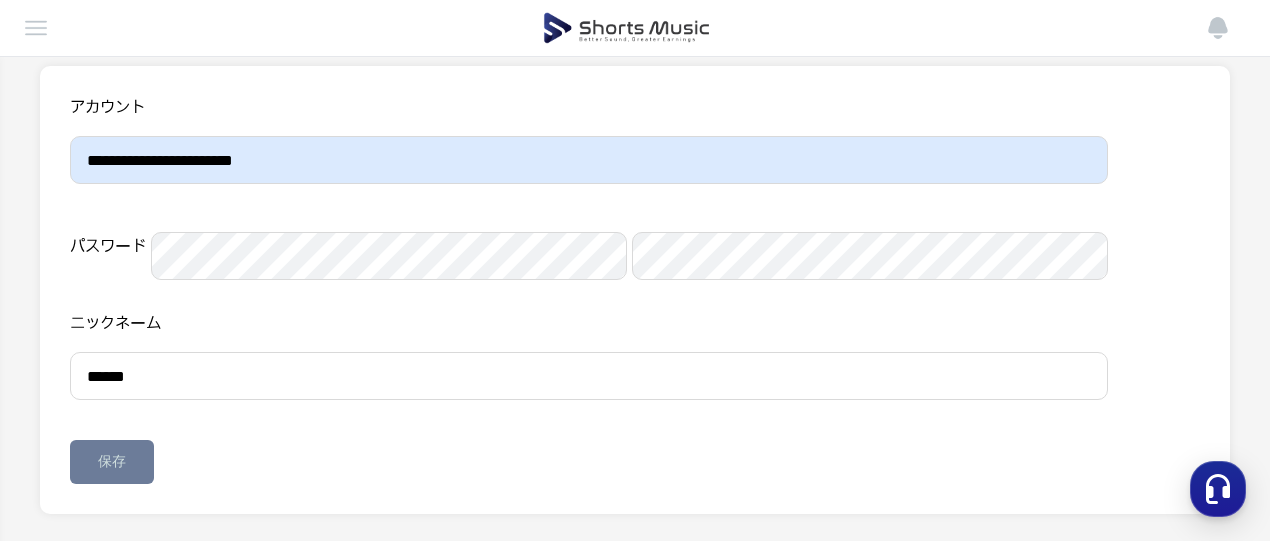 click on "ログアウト" at bounding box center (0, 0) 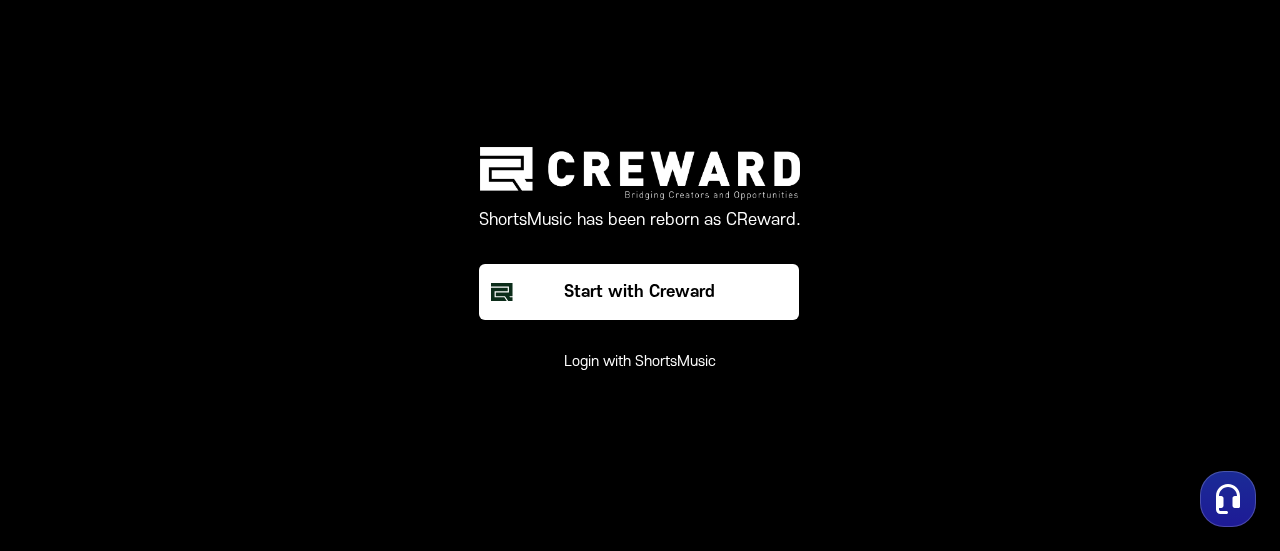 scroll, scrollTop: 0, scrollLeft: 0, axis: both 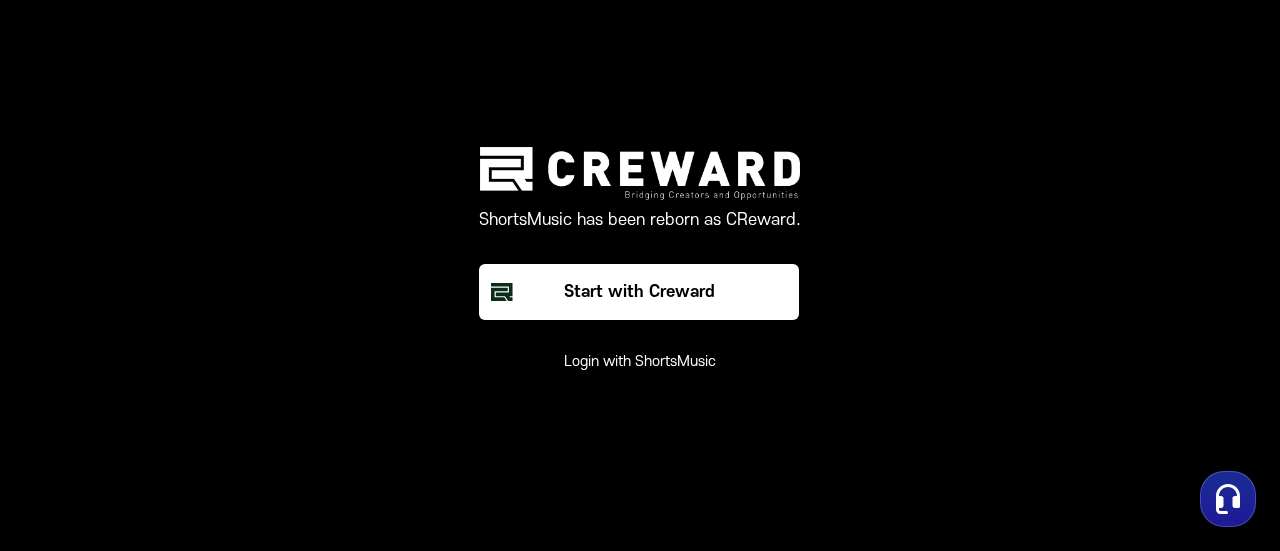 click on "Login with ShortsMusic" at bounding box center (640, 362) 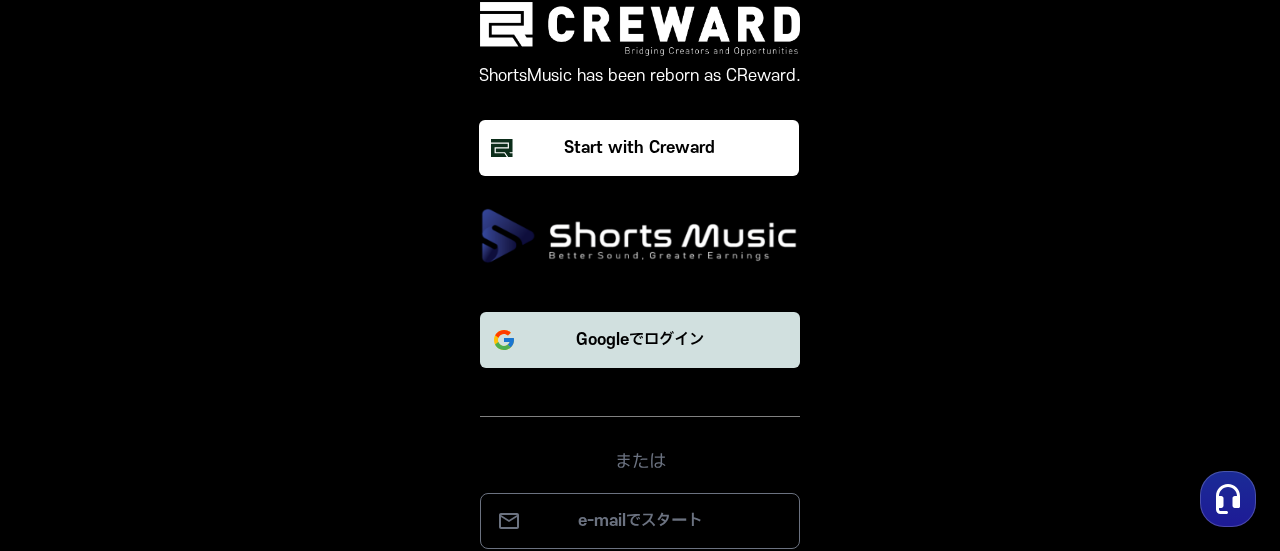 click on "Googleでログイン" at bounding box center [640, 340] 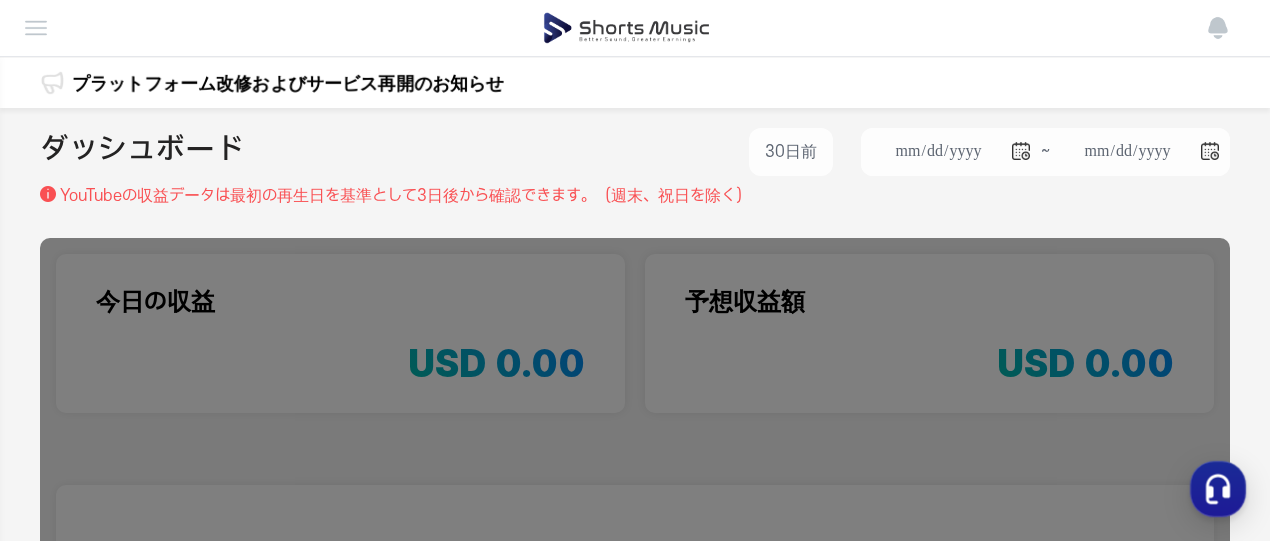 scroll, scrollTop: 0, scrollLeft: 0, axis: both 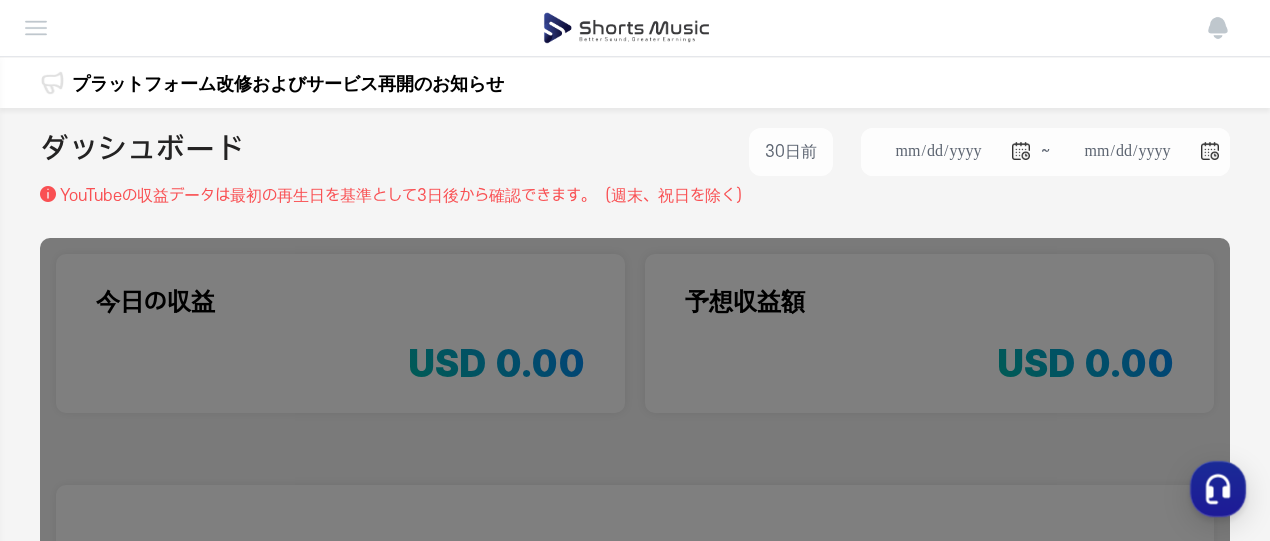 click on "チャンネル管理" at bounding box center [0, 0] 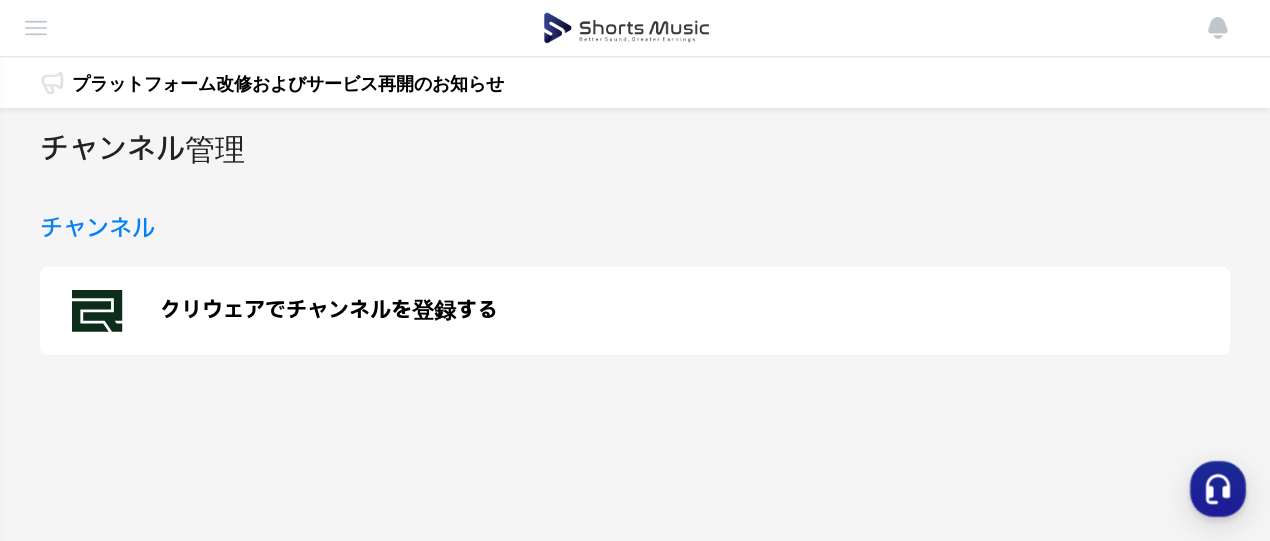 scroll, scrollTop: 0, scrollLeft: 0, axis: both 